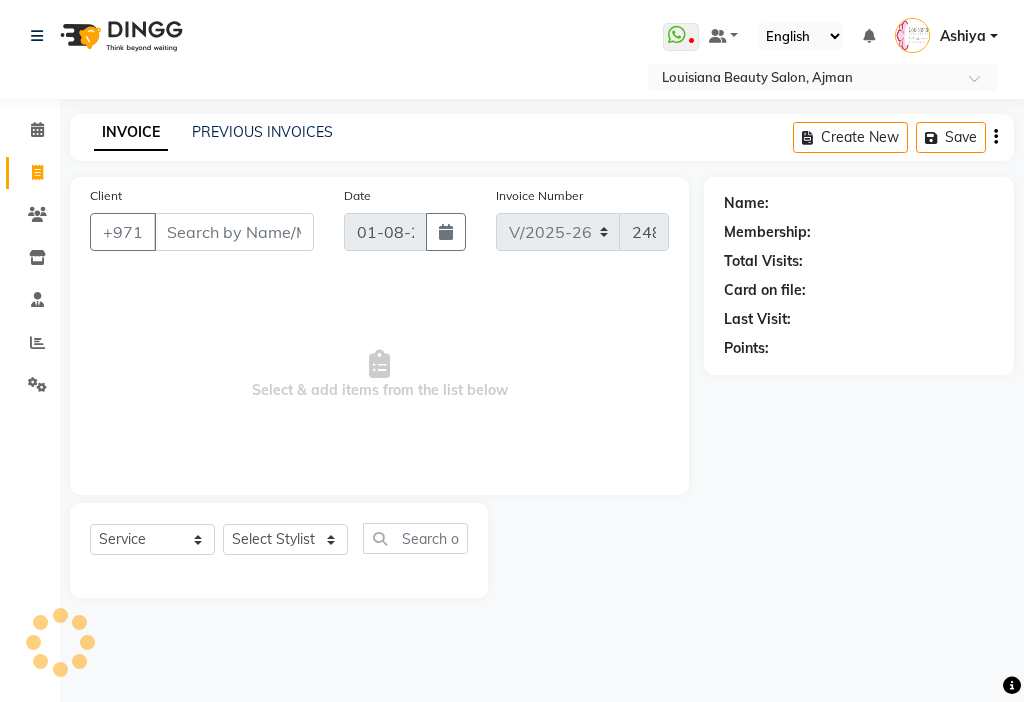 select on "637" 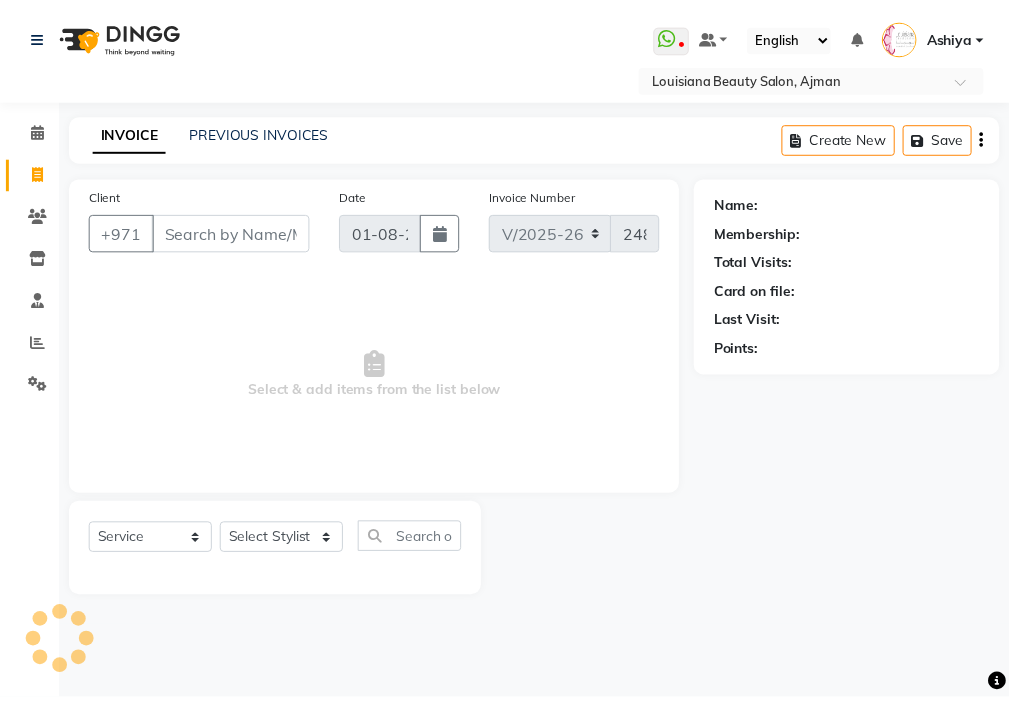 scroll, scrollTop: 0, scrollLeft: 0, axis: both 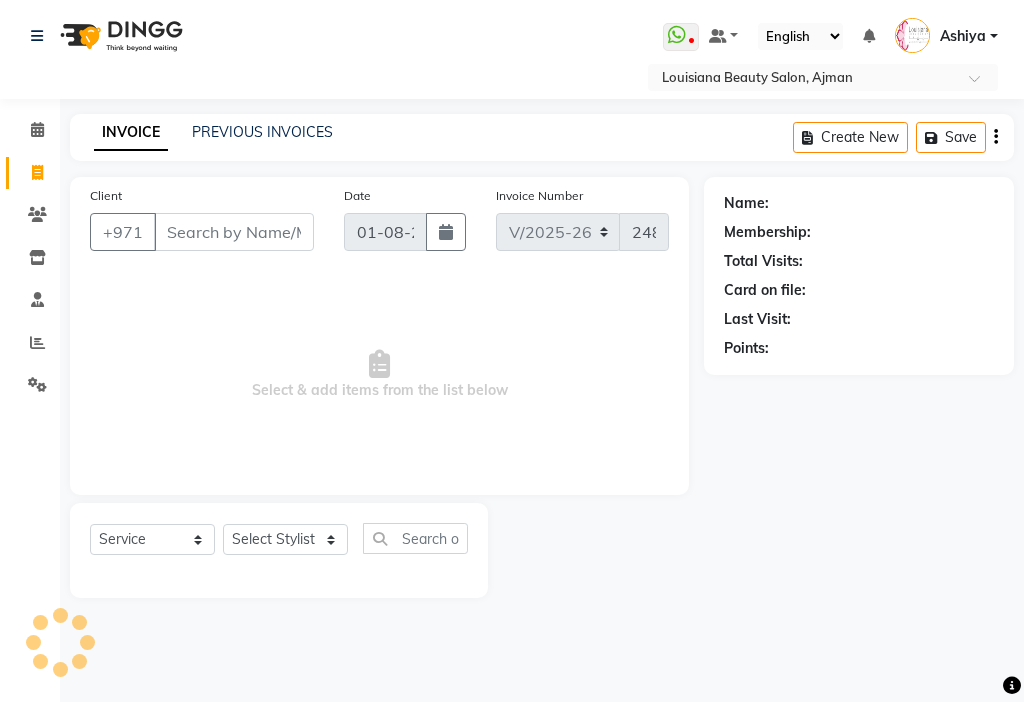 click on "Select Stylist" 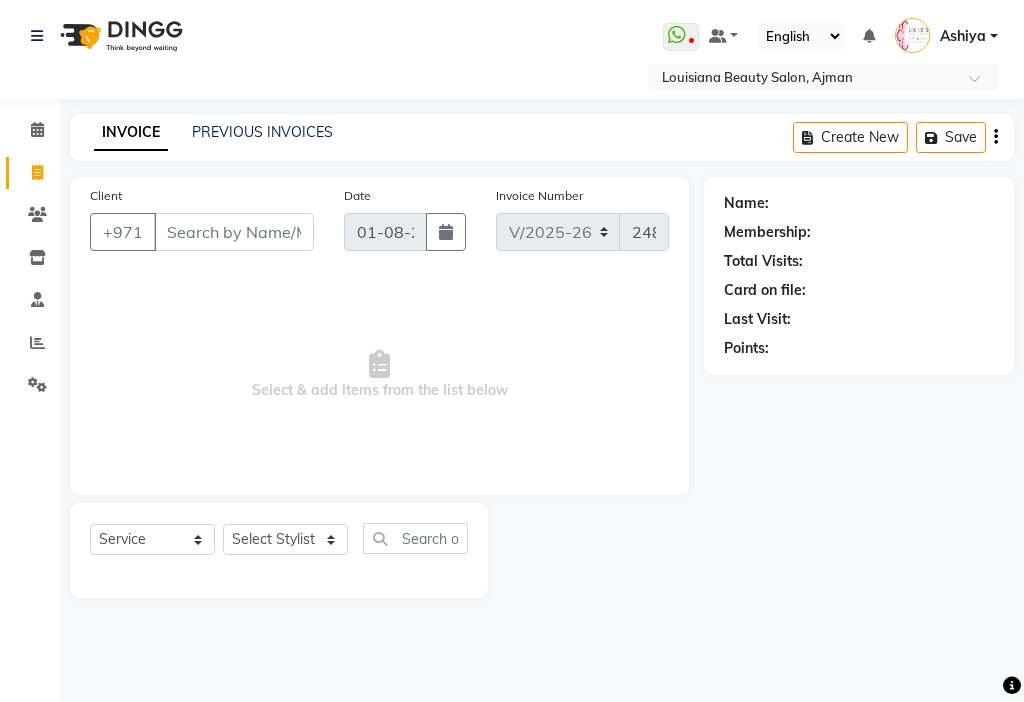 click on "Select Stylist [FIRST] [LAST] [FIRST] [LAST] [FIRST] [LAST] [FIRST] [LAST] [FIRST] [LAST] [FIRST] [LAST] [FIRST] [LAST] [FIRST] [LAST] [FIRST] [LAST] [FIRST] [LAST] [FIRST] [LAST] [FIRST] [LAST] [FIRST] [LAST] [FIRST] [LAST] [FIRST] [LAST] [FIRST] [LAST] [FIRST] [LAST]" 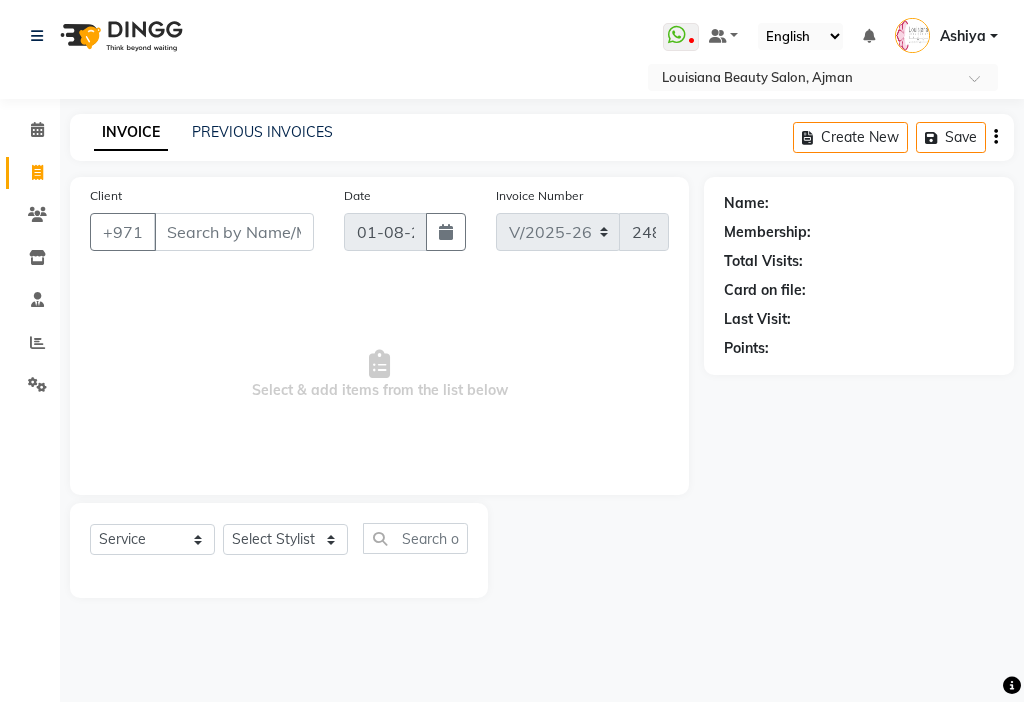 select on "28858" 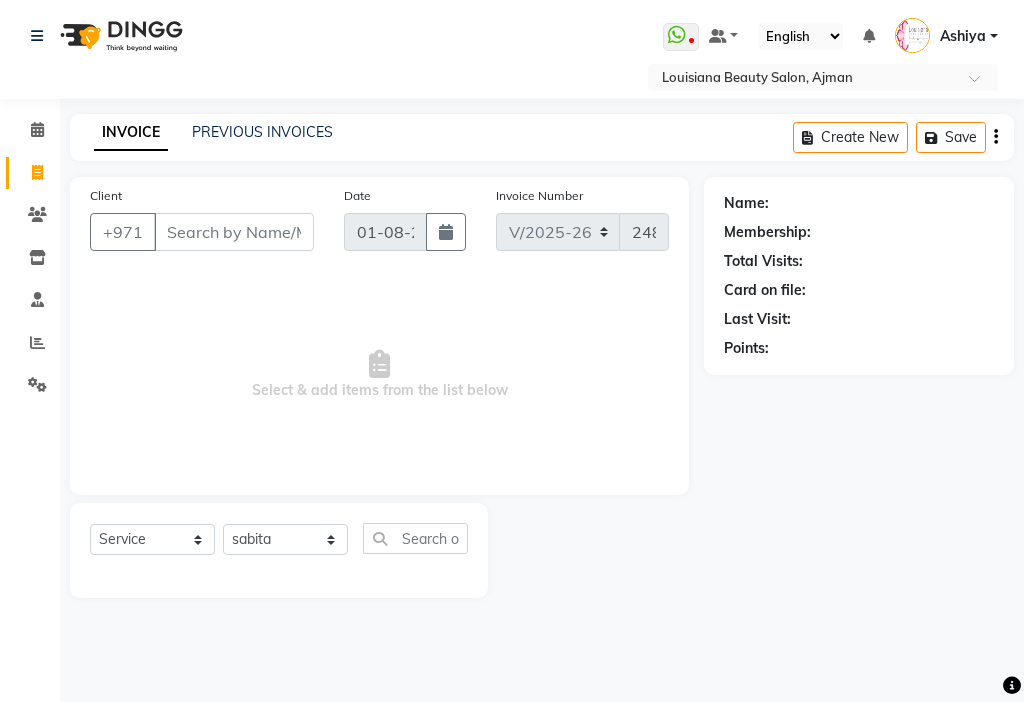 click on "Select Stylist [FIRST] [LAST] [FIRST] [LAST] [FIRST] [LAST] [FIRST] [LAST] [FIRST] [LAST] [FIRST] [LAST] [FIRST] [LAST] [FIRST] [LAST] [FIRST] [LAST] [FIRST] [LAST] [FIRST] [LAST] [FIRST] [LAST] [FIRST] [LAST] [FIRST] [LAST] [FIRST] [LAST] [FIRST] [LAST] [FIRST] [LAST]" 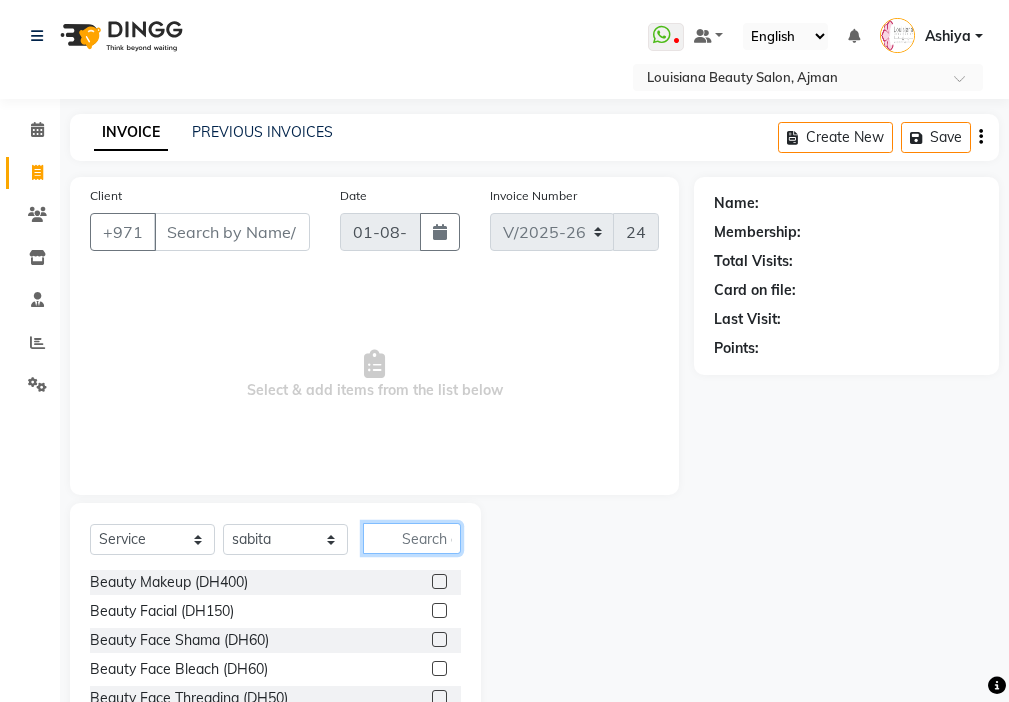 click 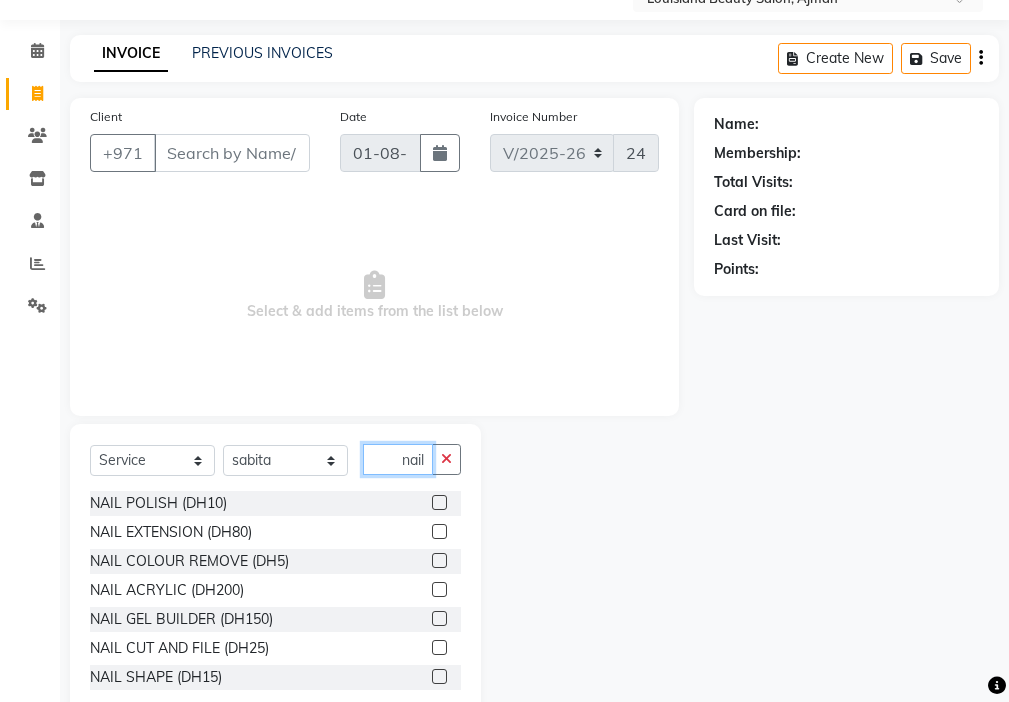 scroll, scrollTop: 126, scrollLeft: 0, axis: vertical 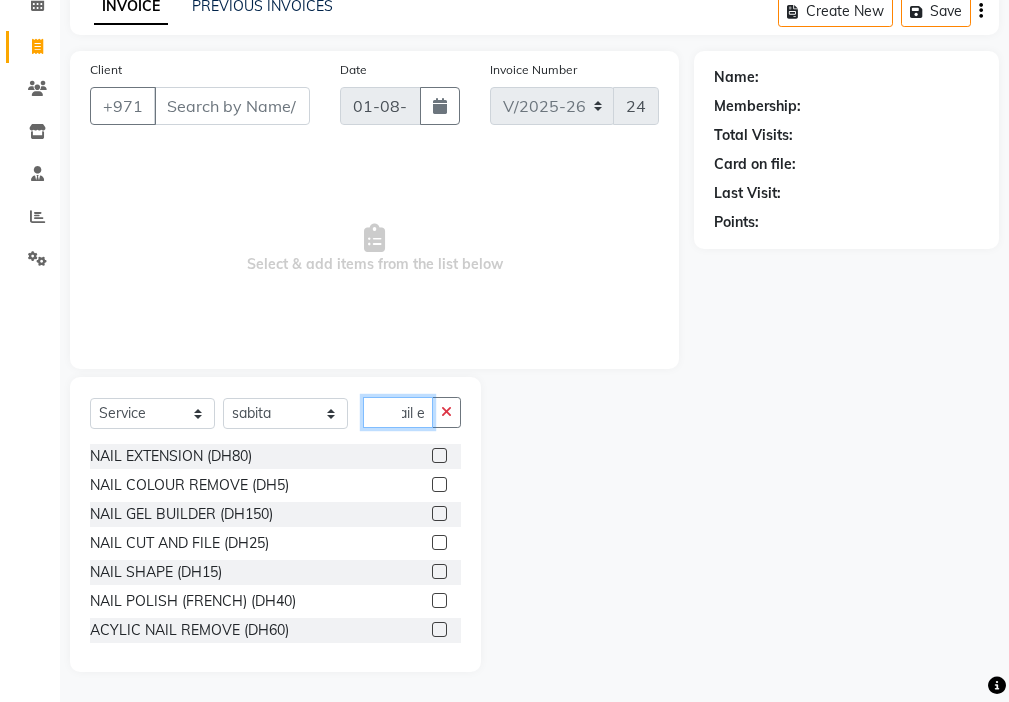 type on "nail e" 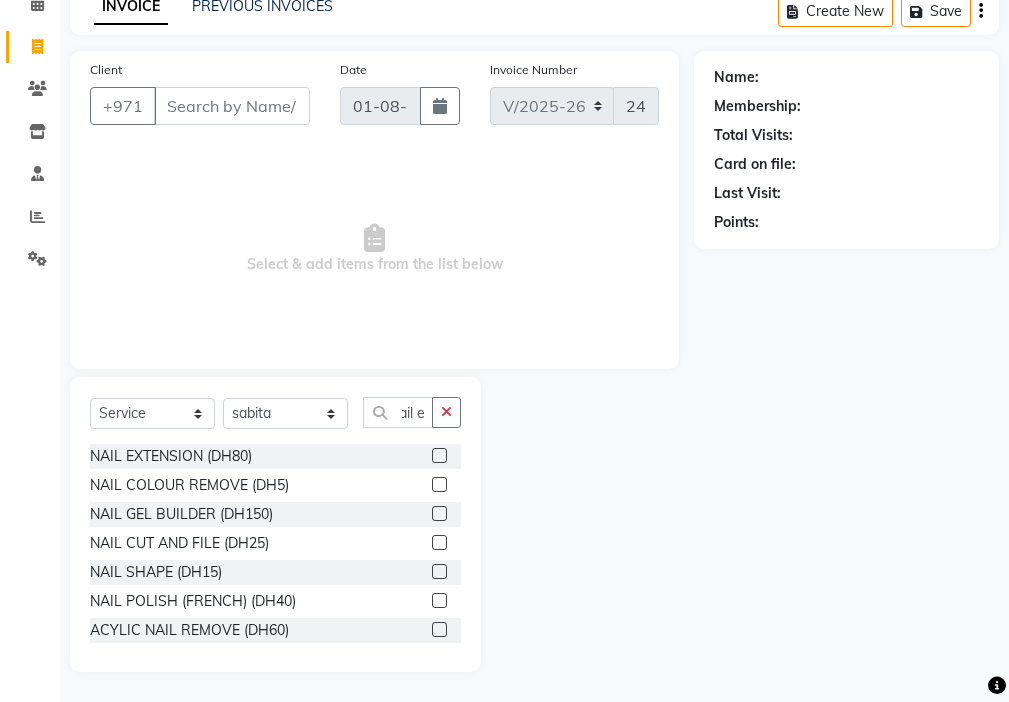 click 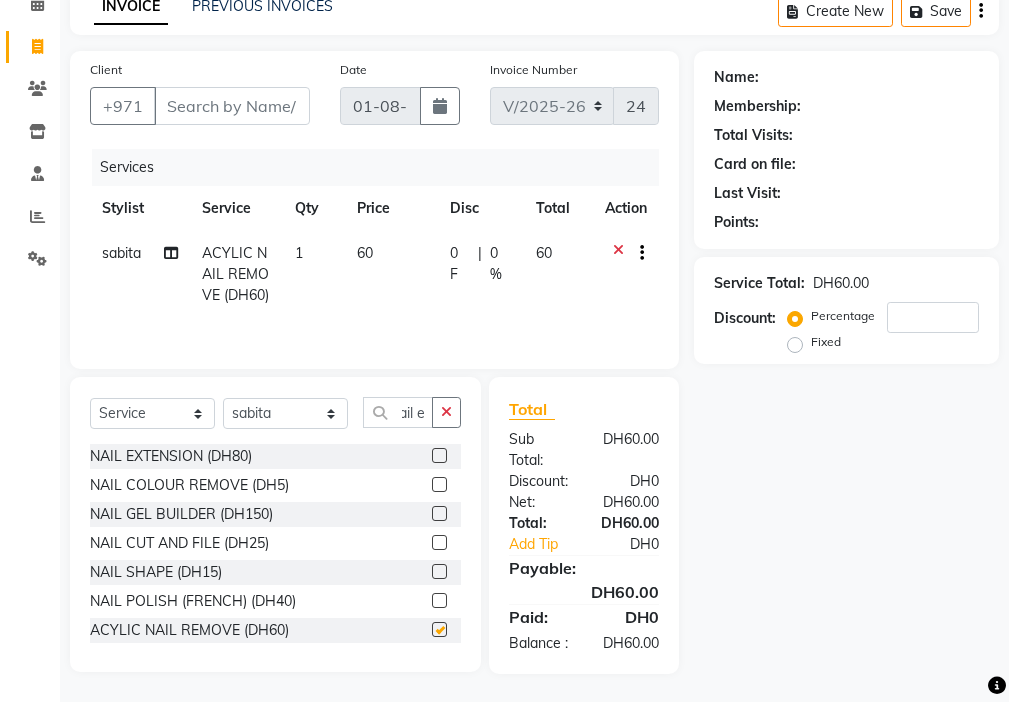scroll, scrollTop: 0, scrollLeft: 0, axis: both 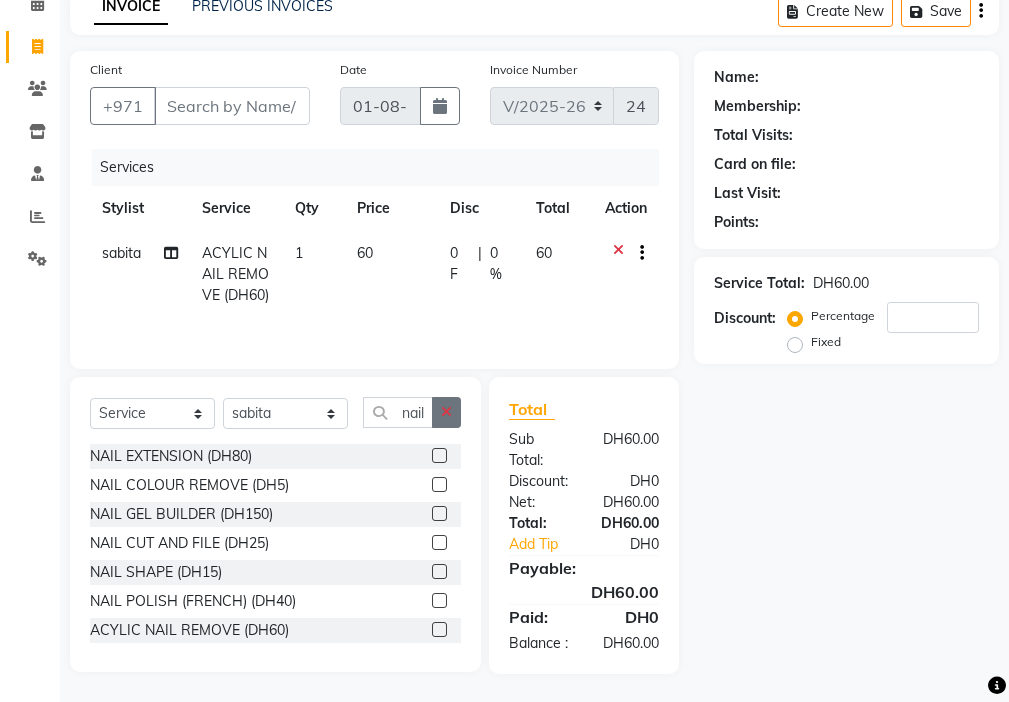 click 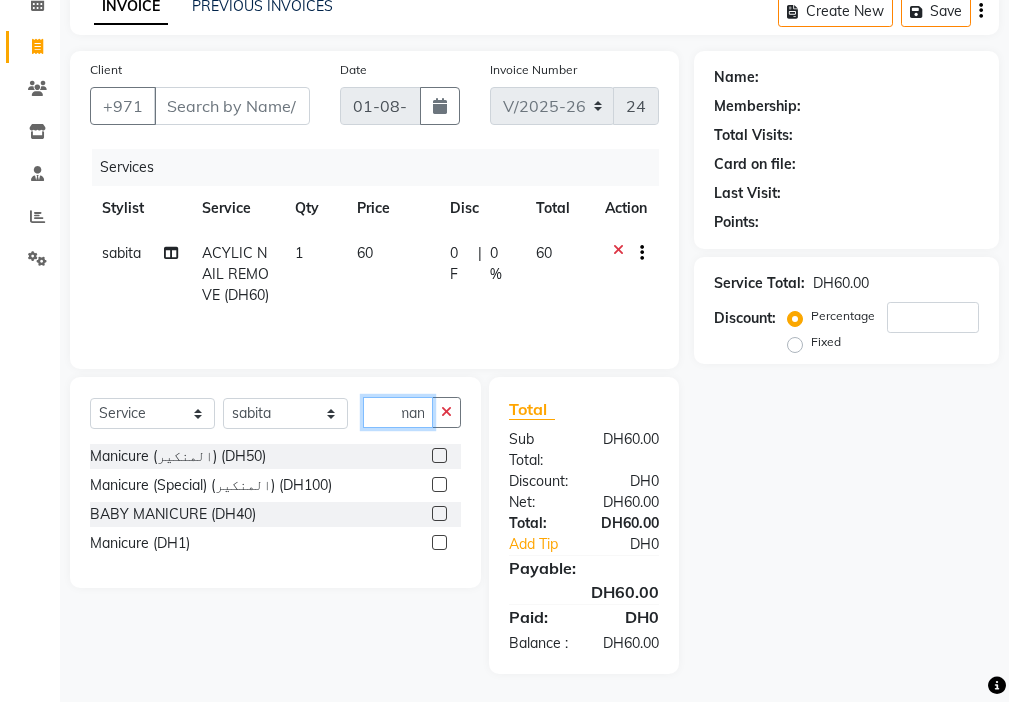 scroll, scrollTop: 0, scrollLeft: 9, axis: horizontal 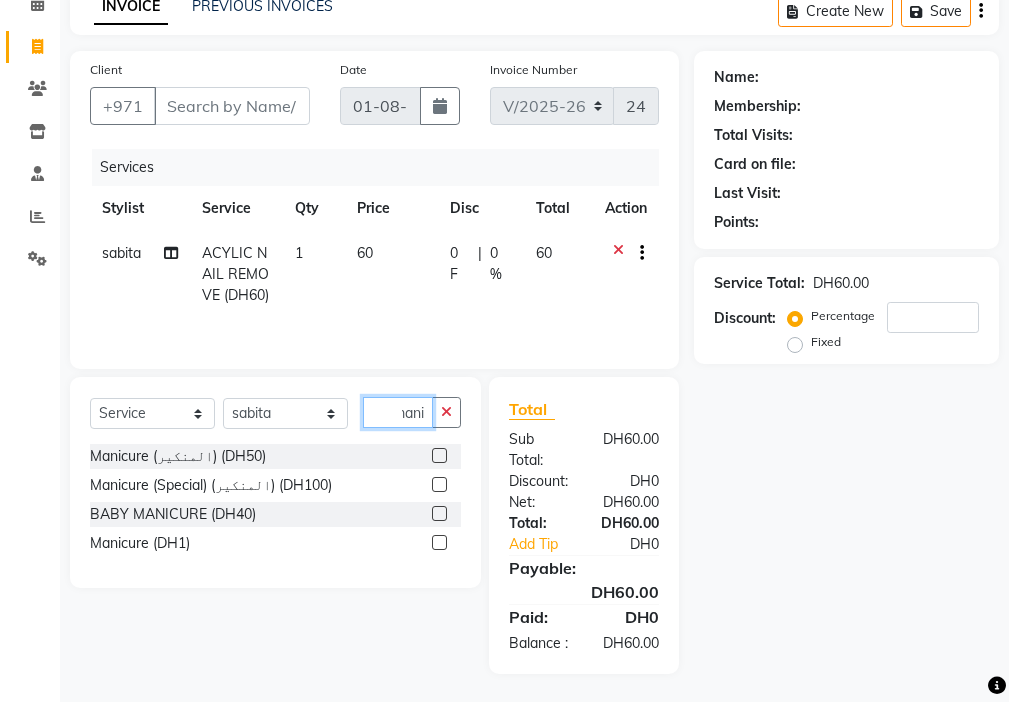 type on "mani" 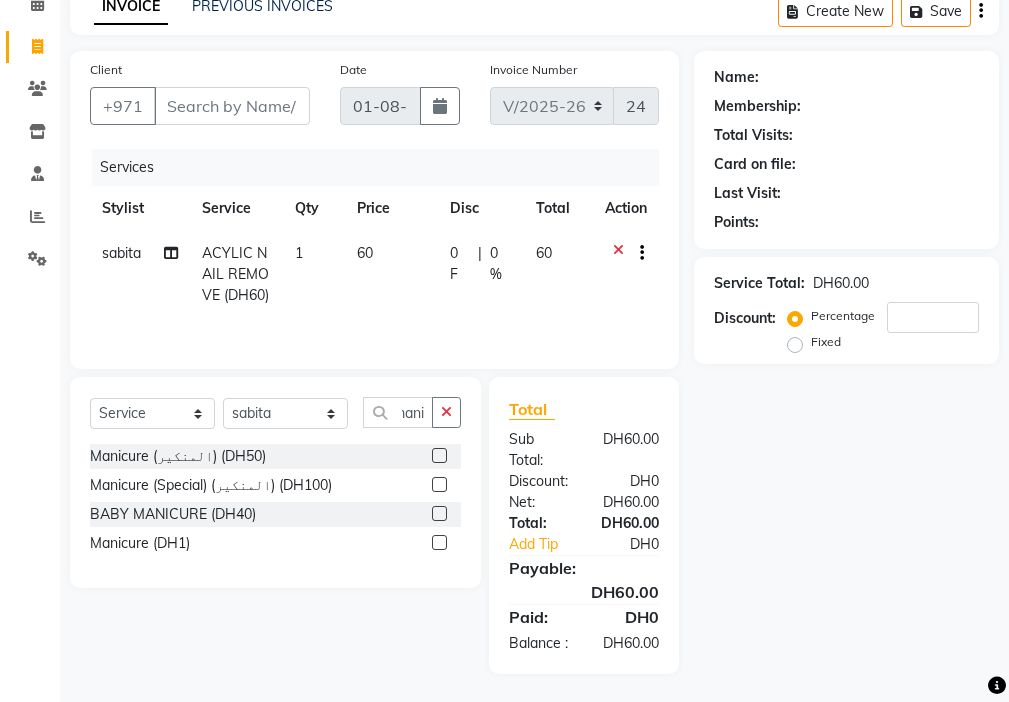 click 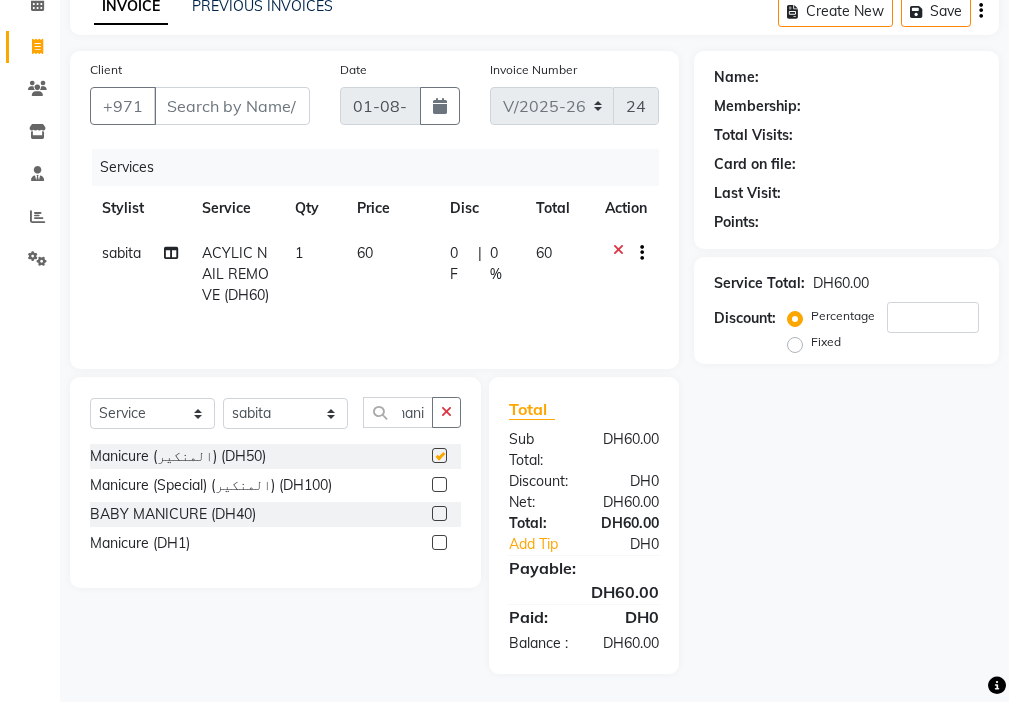 scroll, scrollTop: 0, scrollLeft: 0, axis: both 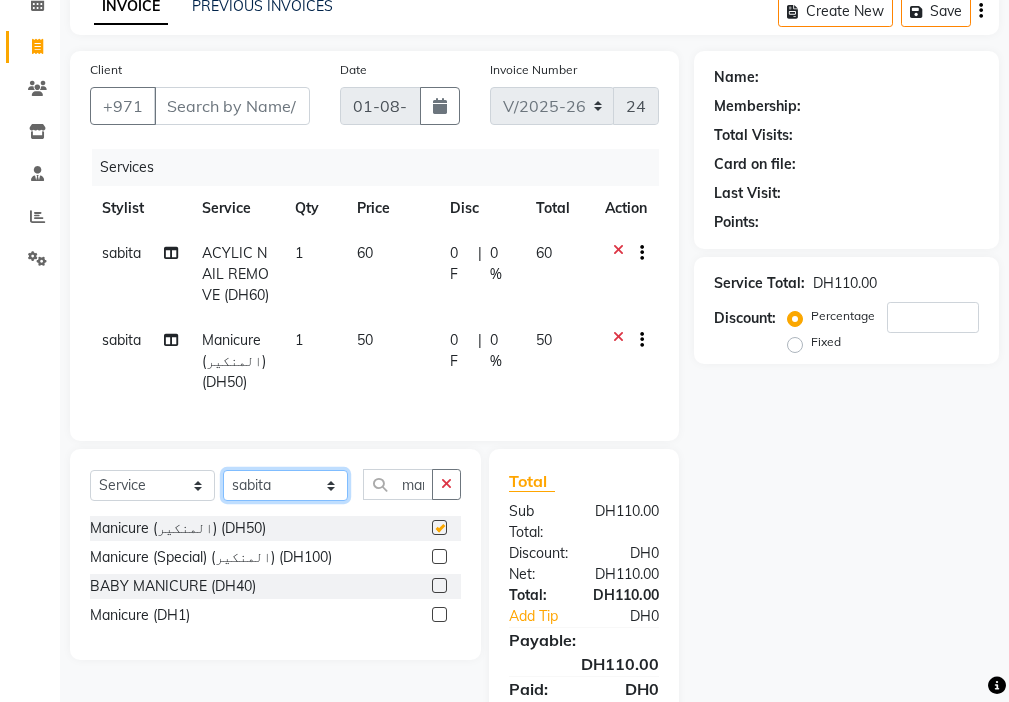 click on "Select Stylist [FIRST] [LAST] [FIRST] [LAST] [FIRST] [LAST] [FIRST] [LAST] [FIRST] [LAST] [FIRST] [LAST] [FIRST] [LAST] [FIRST] [LAST] [FIRST] [LAST] [FIRST] [LAST] [FIRST] [LAST] [FIRST] [LAST] [FIRST] [LAST] [FIRST] [LAST] [FIRST] [LAST] [FIRST] [LAST] [FIRST] [LAST]" 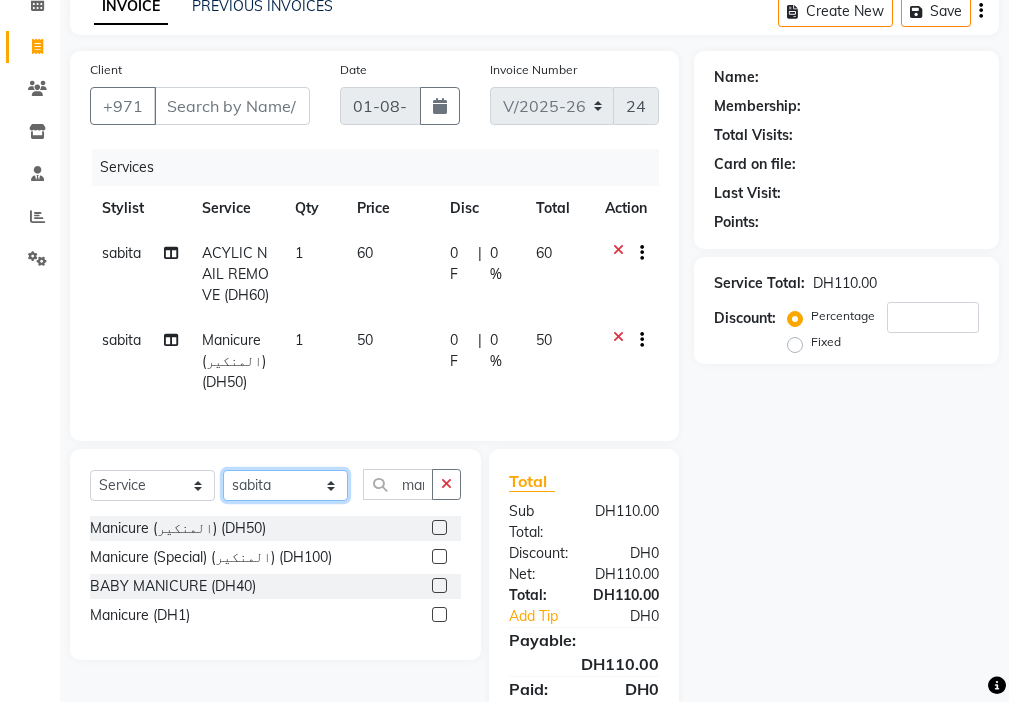 checkbox on "false" 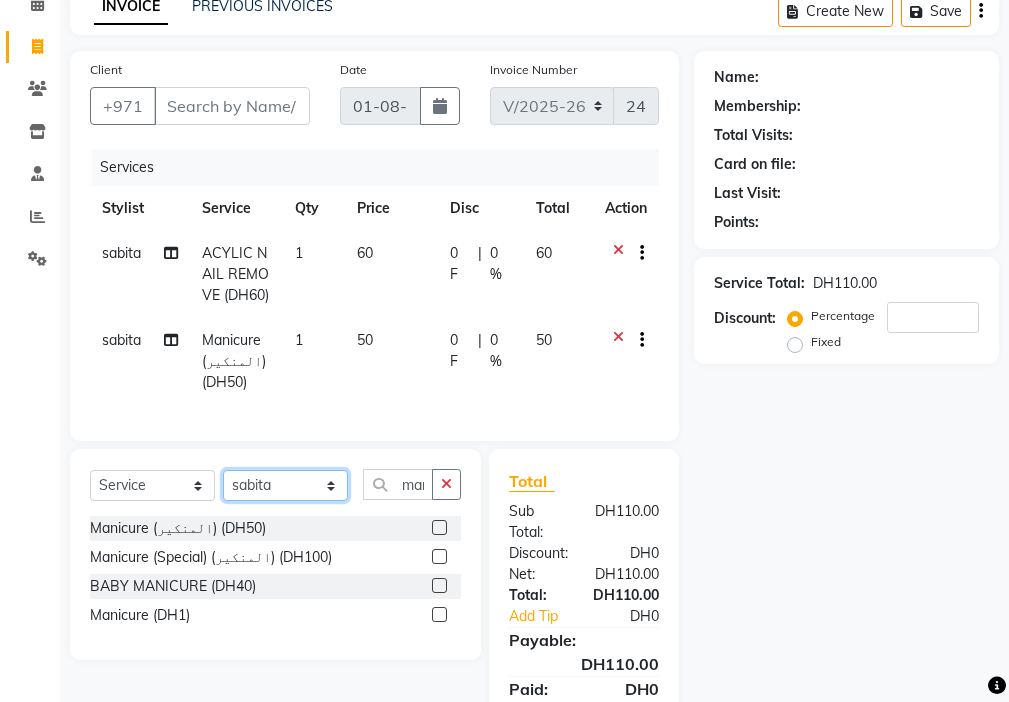 select on "24105" 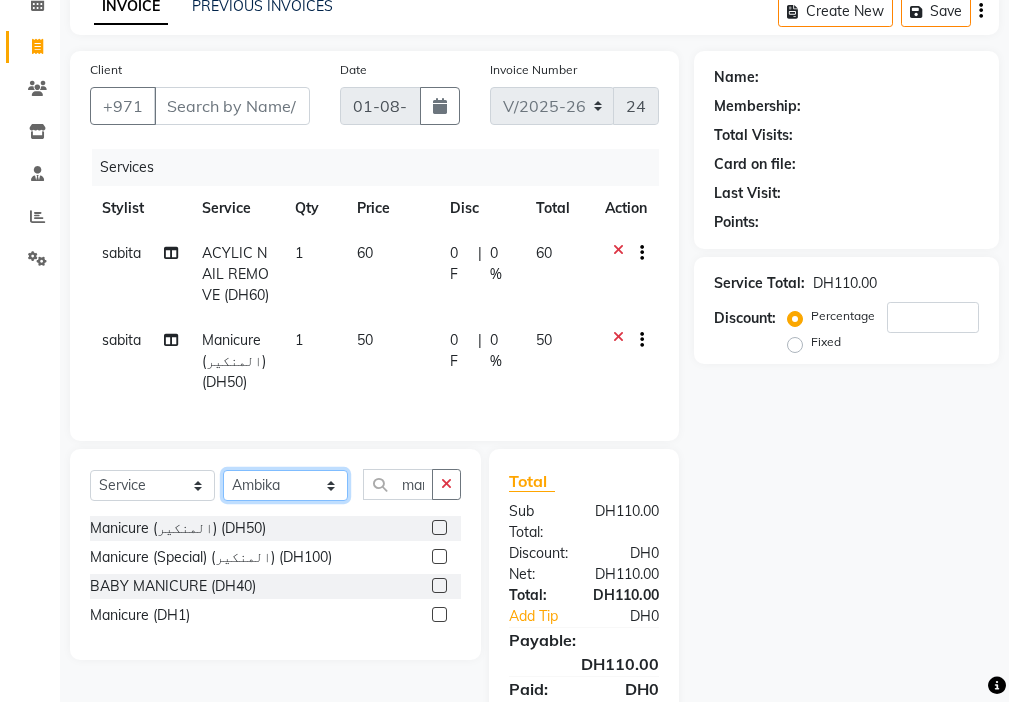 click on "Select Stylist [FIRST] [LAST] [FIRST] [LAST] [FIRST] [LAST] [FIRST] [LAST] [FIRST] [LAST] [FIRST] [LAST] [FIRST] [LAST] [FIRST] [LAST] [FIRST] [LAST] [FIRST] [LAST] [FIRST] [LAST] [FIRST] [LAST] [FIRST] [LAST] [FIRST] [LAST] [FIRST] [LAST] [FIRST] [LAST] [FIRST] [LAST]" 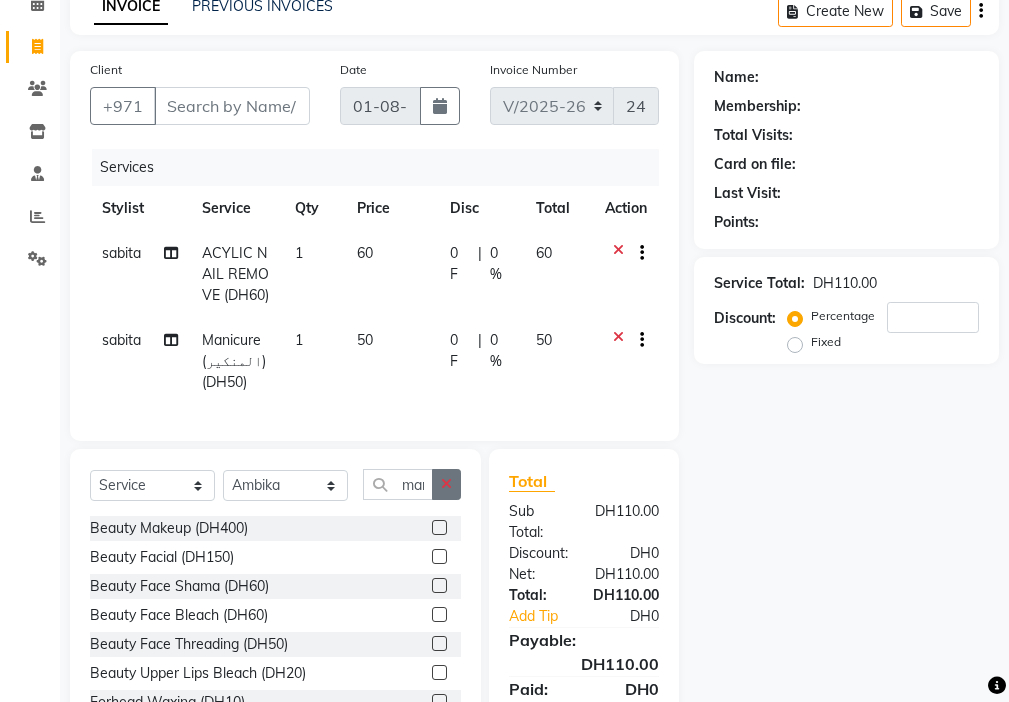 click 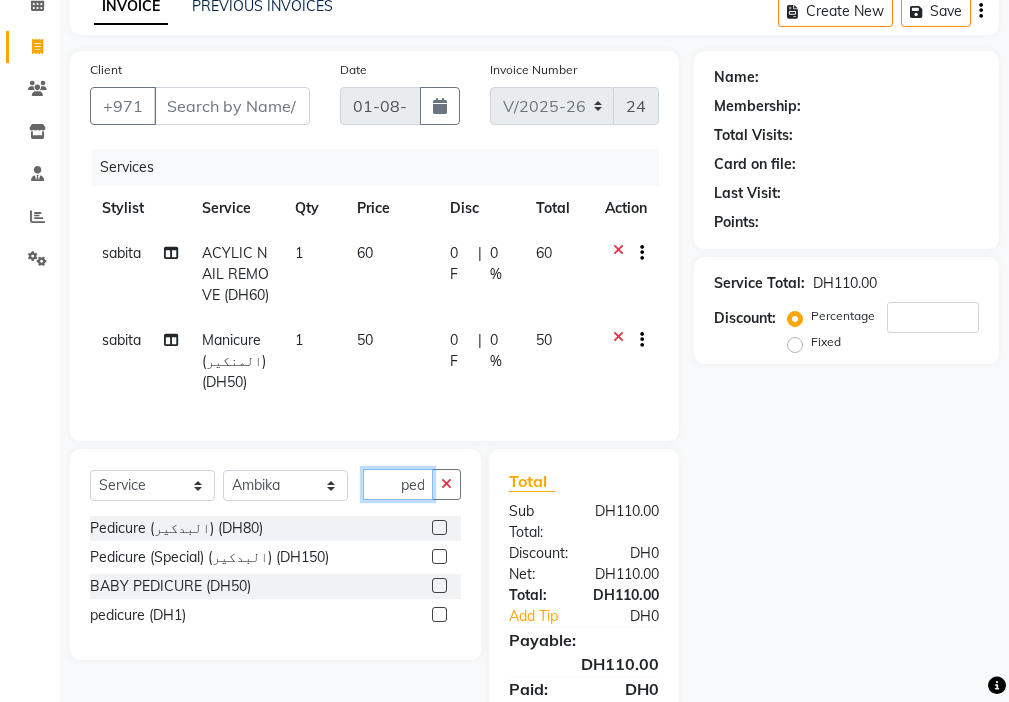 scroll, scrollTop: 0, scrollLeft: 4, axis: horizontal 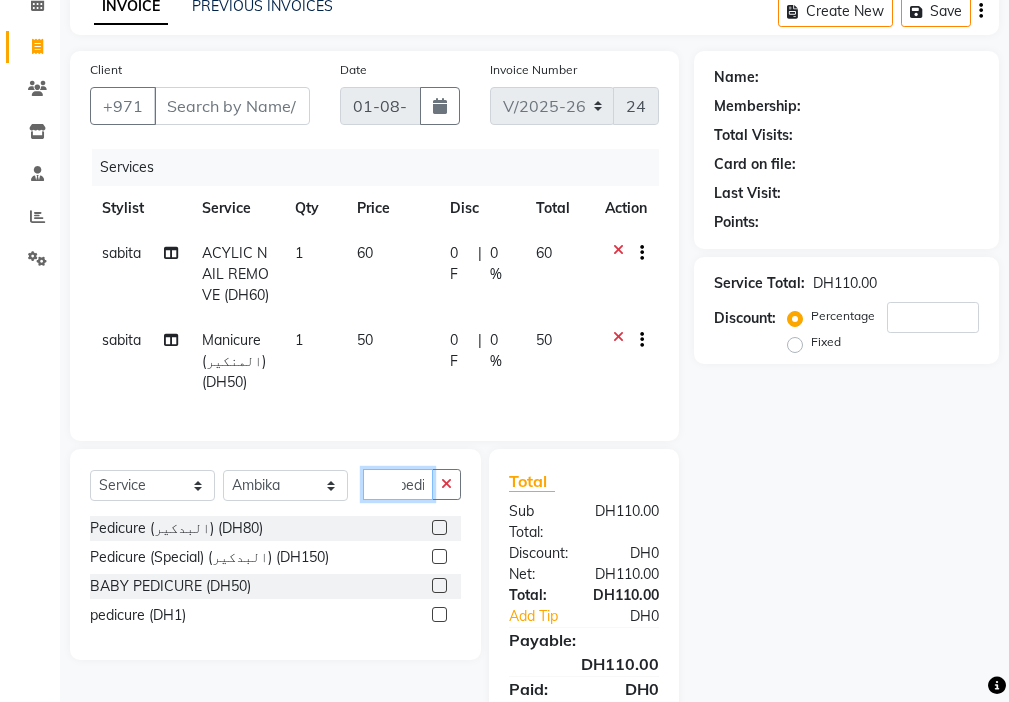 type on "pedi" 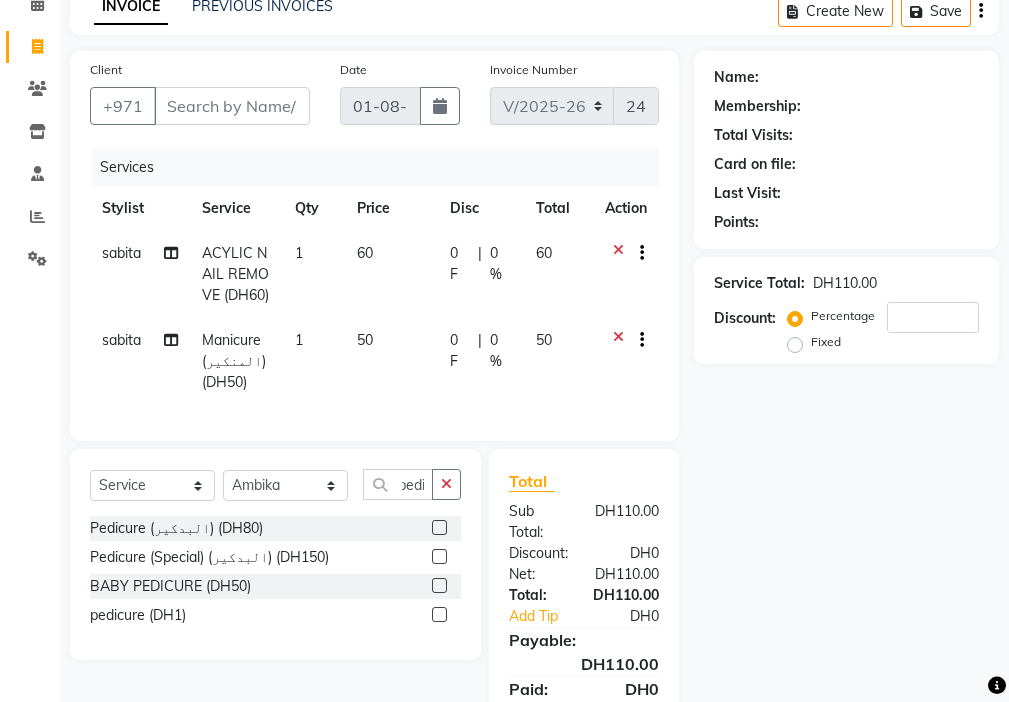 click 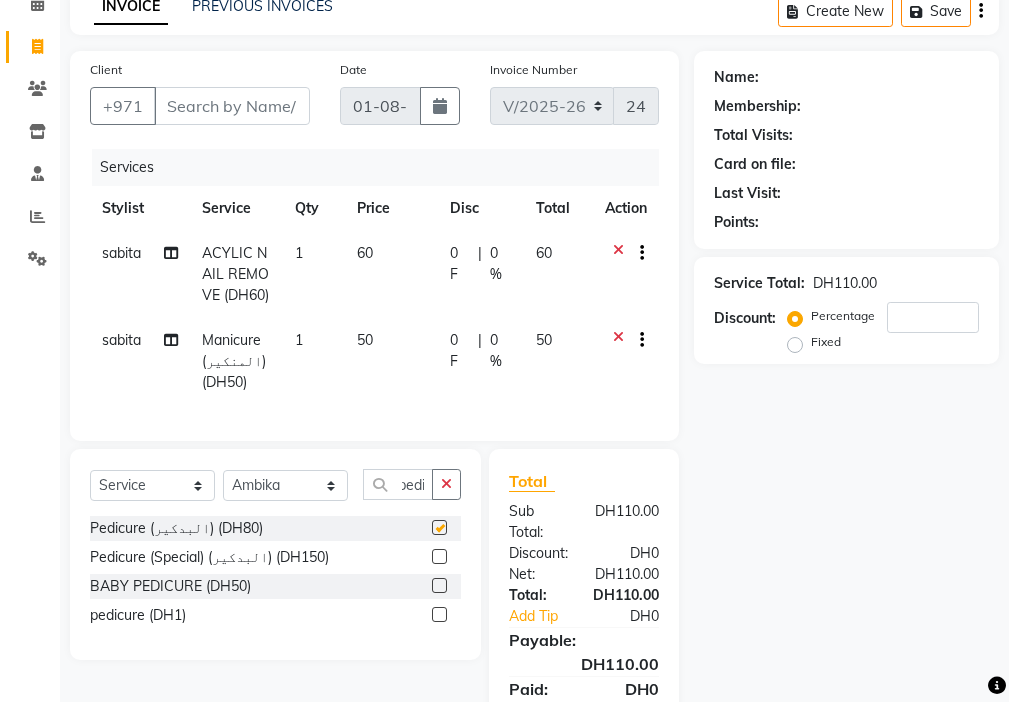 scroll, scrollTop: 0, scrollLeft: 0, axis: both 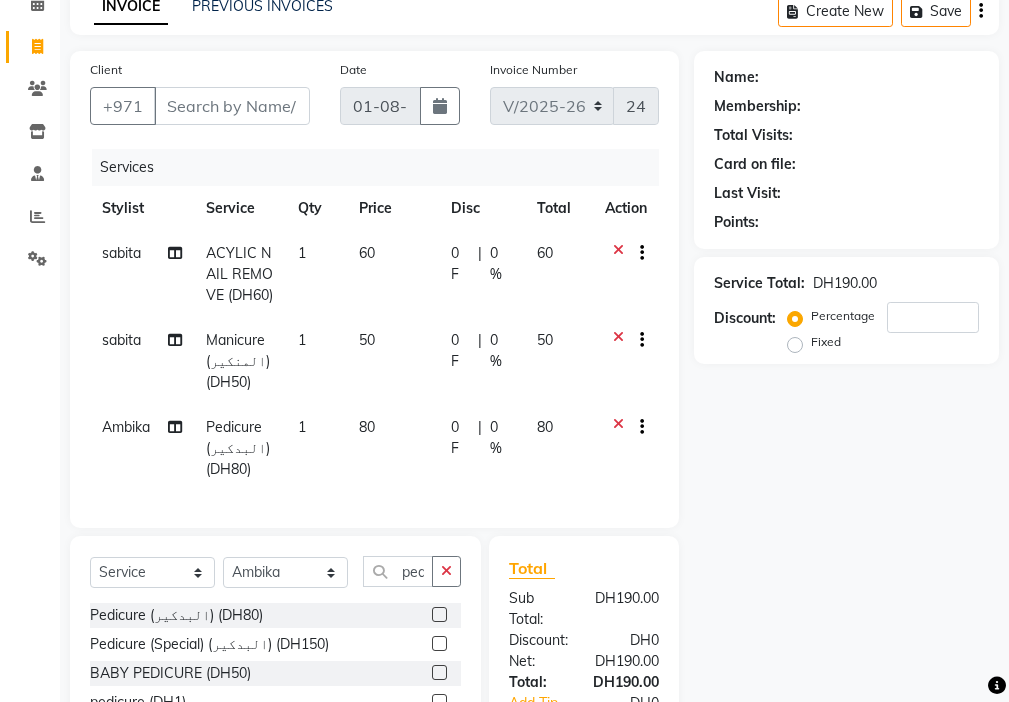 checkbox on "false" 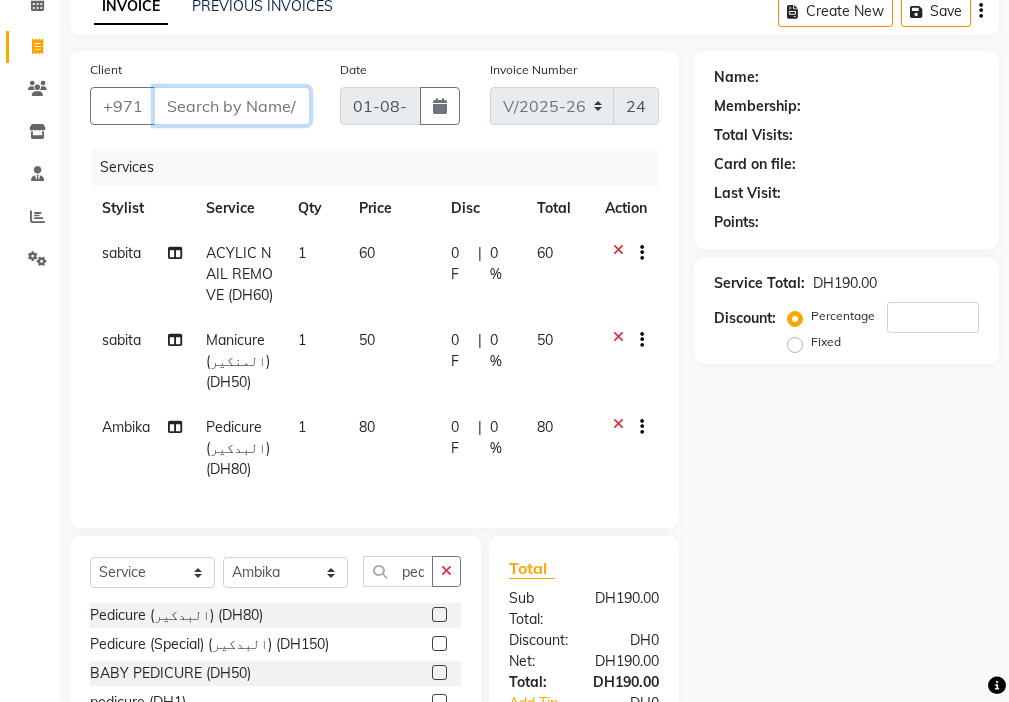 click on "Client" at bounding box center [232, 106] 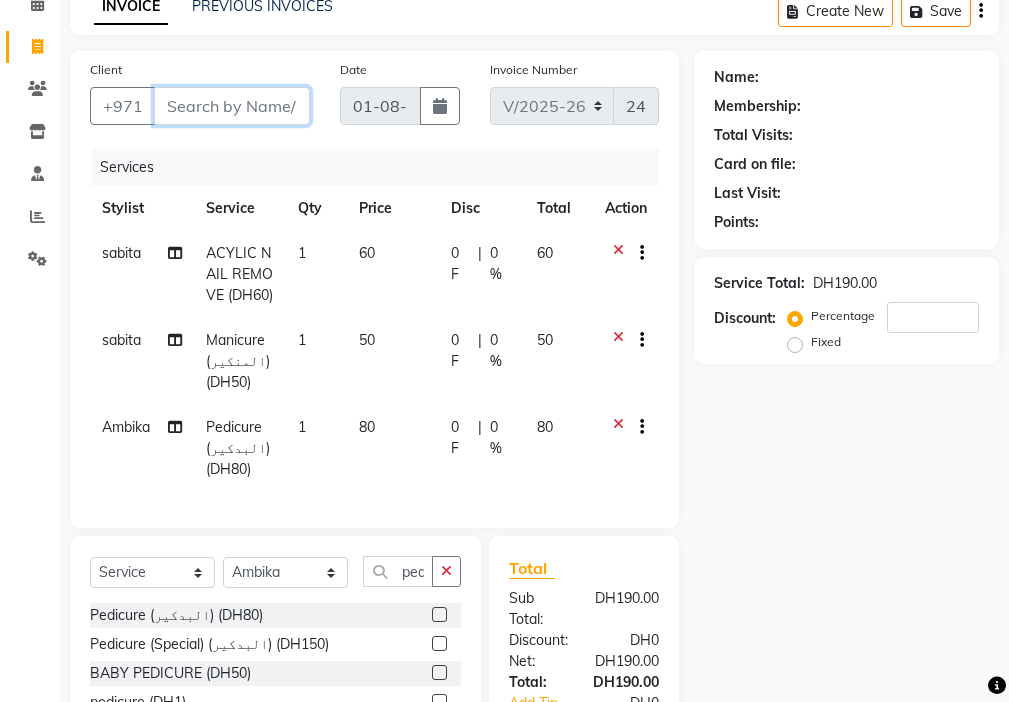 type on "5" 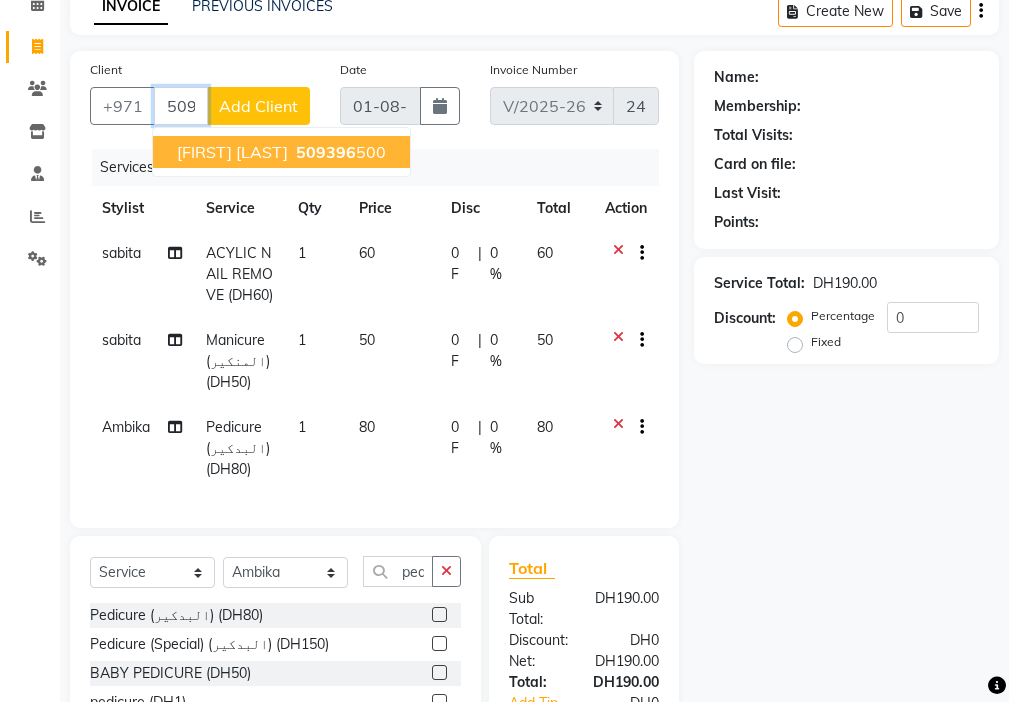 click on "509396" at bounding box center (326, 152) 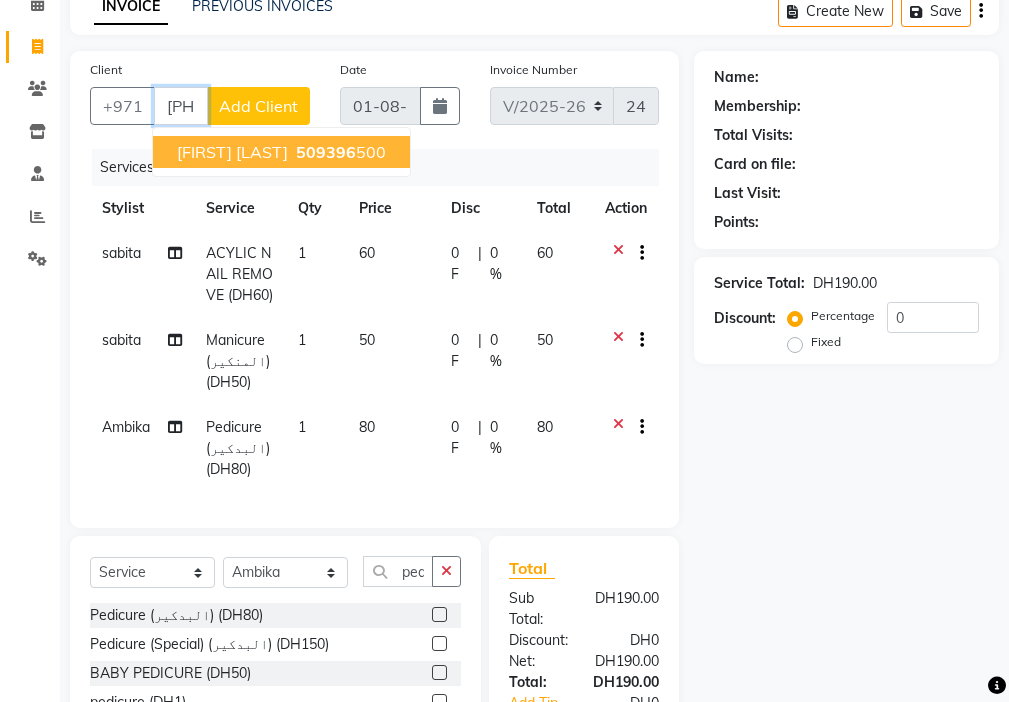 type on "[PHONE]" 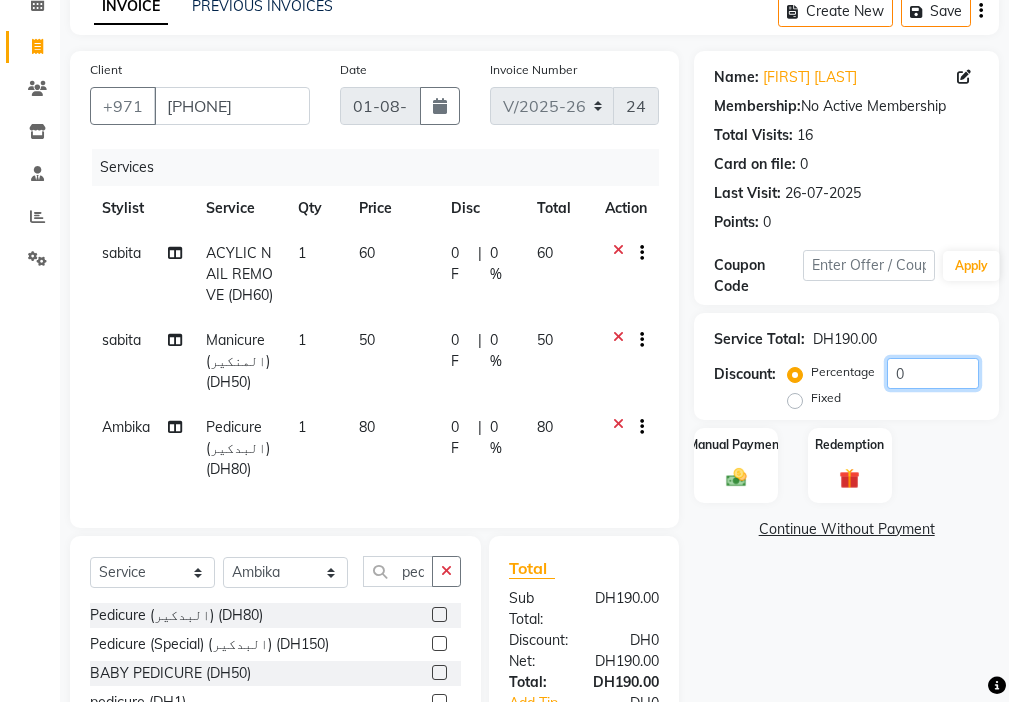 click on "0" 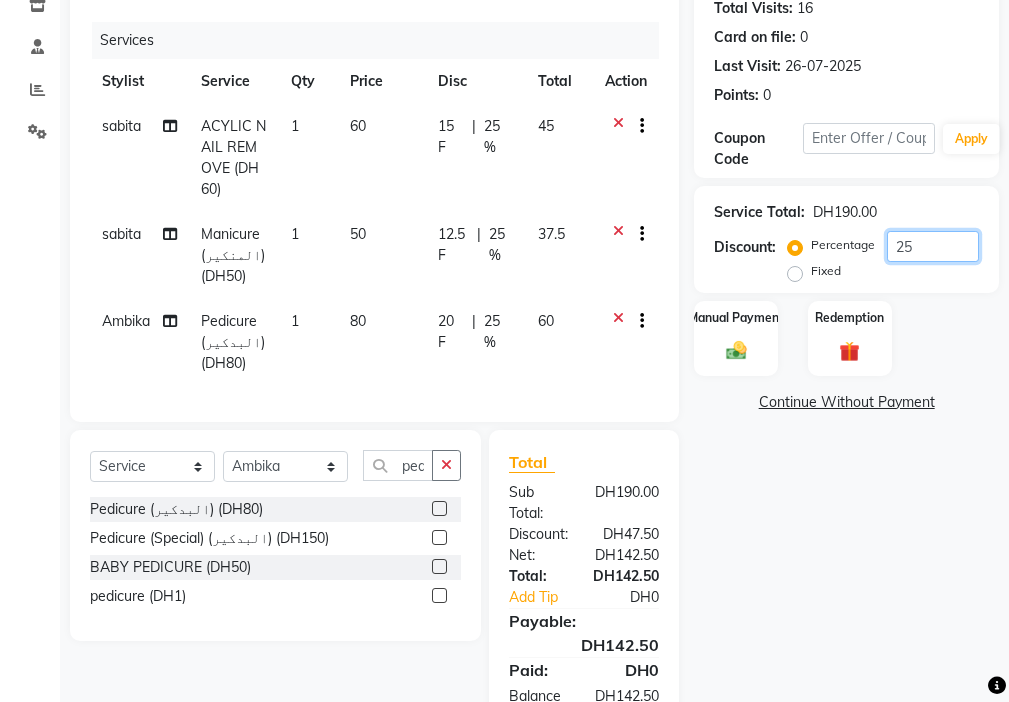 scroll, scrollTop: 344, scrollLeft: 0, axis: vertical 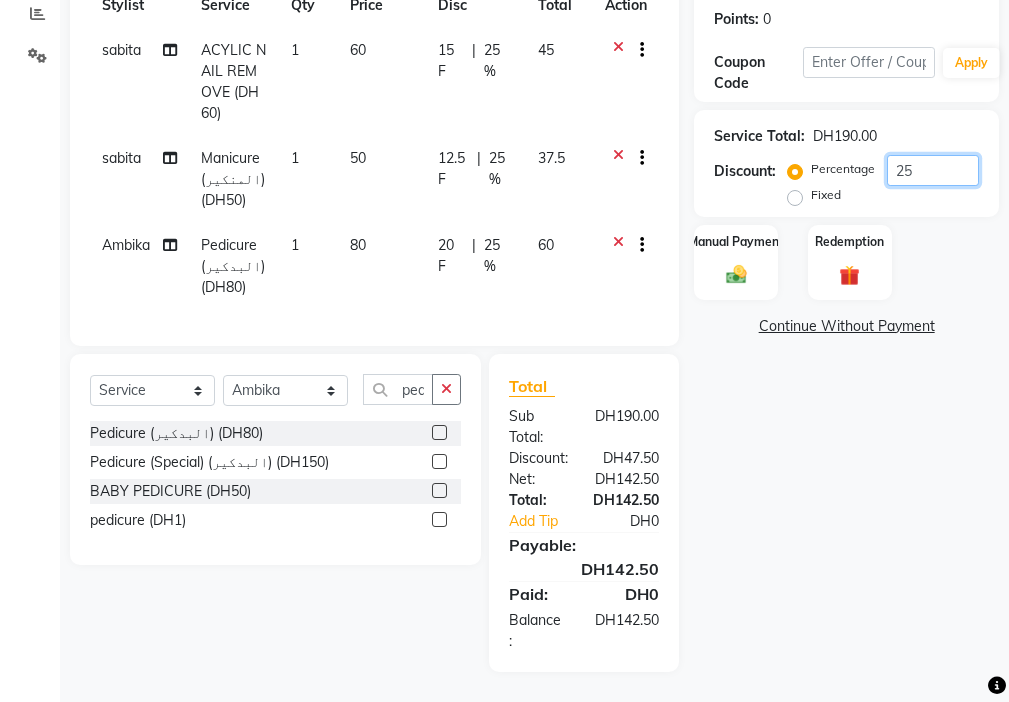 type on "25" 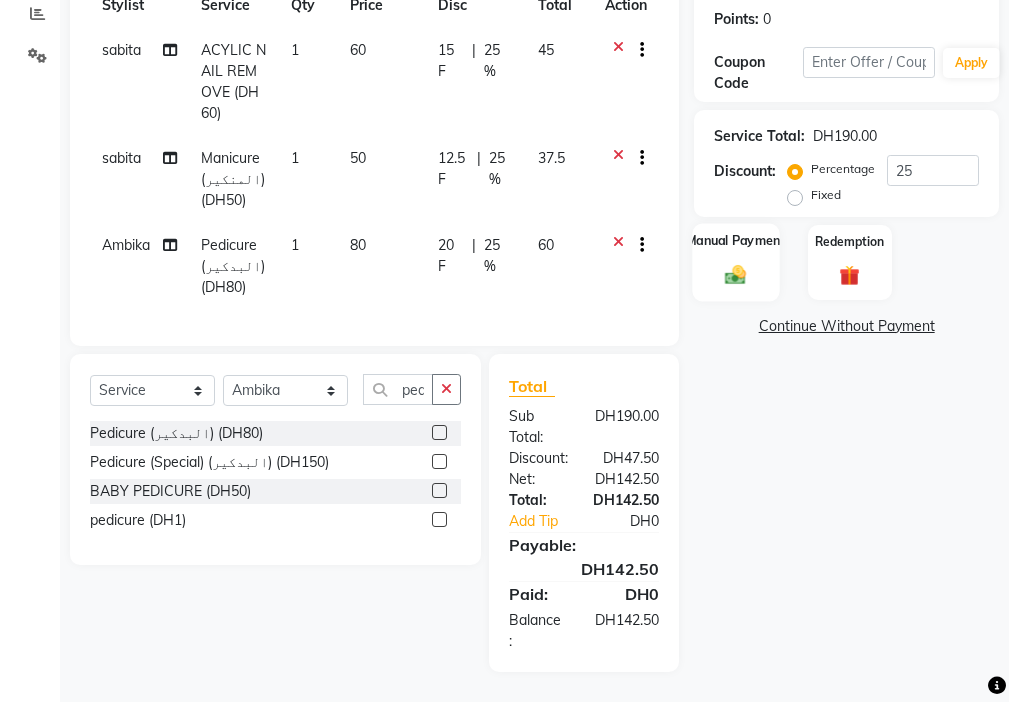 click 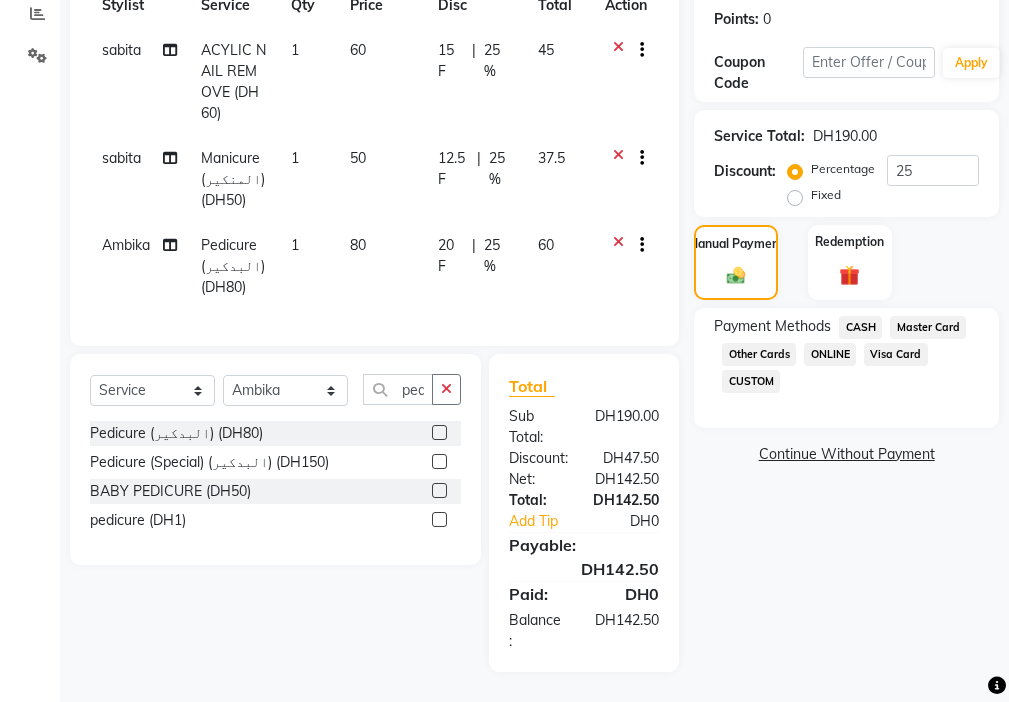 click on "Visa Card" 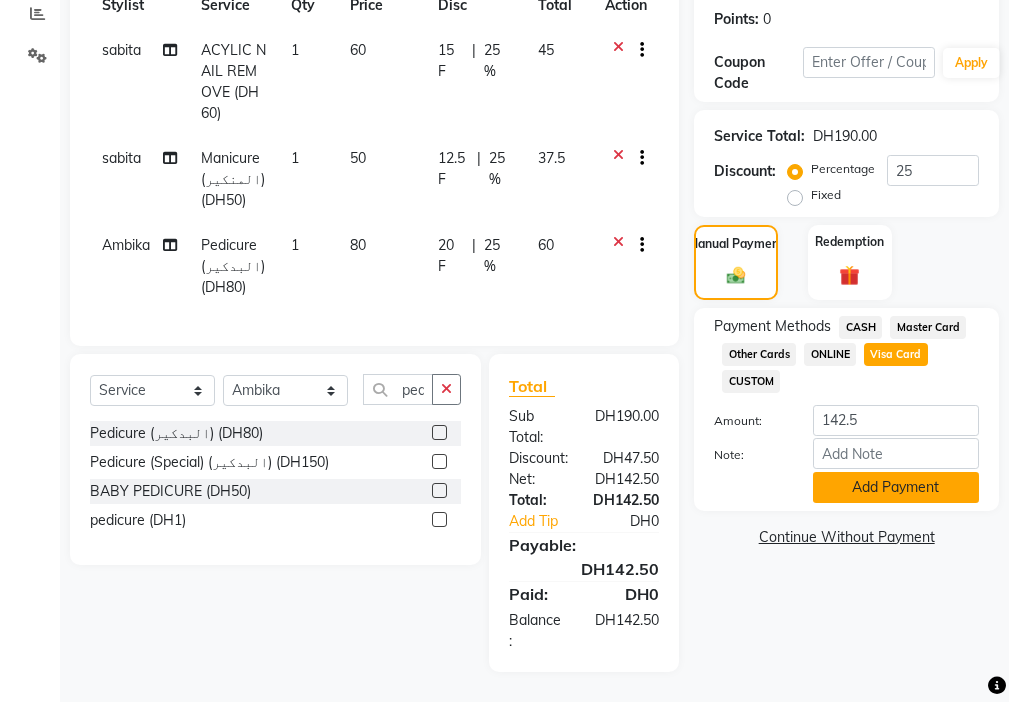 click on "Add Payment" 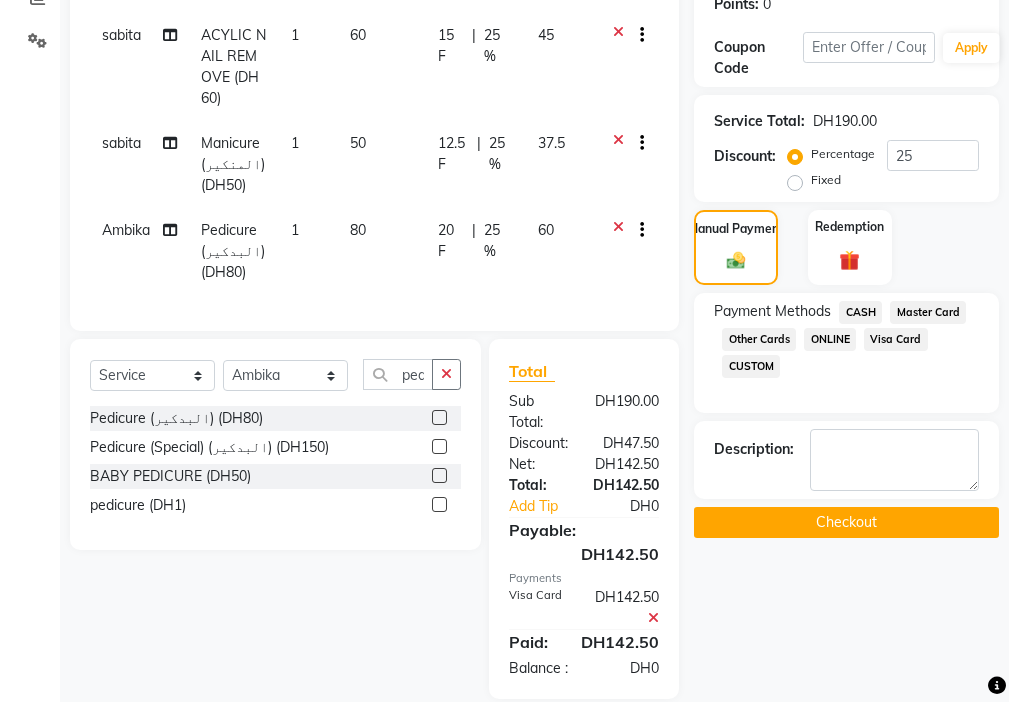 click on "Checkout" 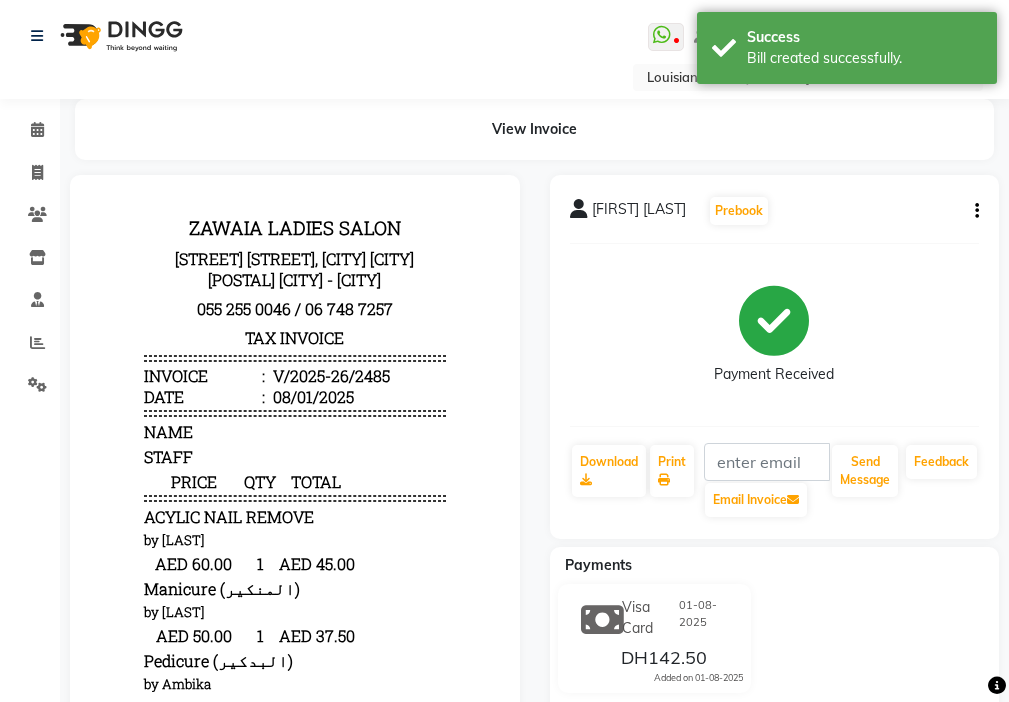 scroll, scrollTop: 0, scrollLeft: 0, axis: both 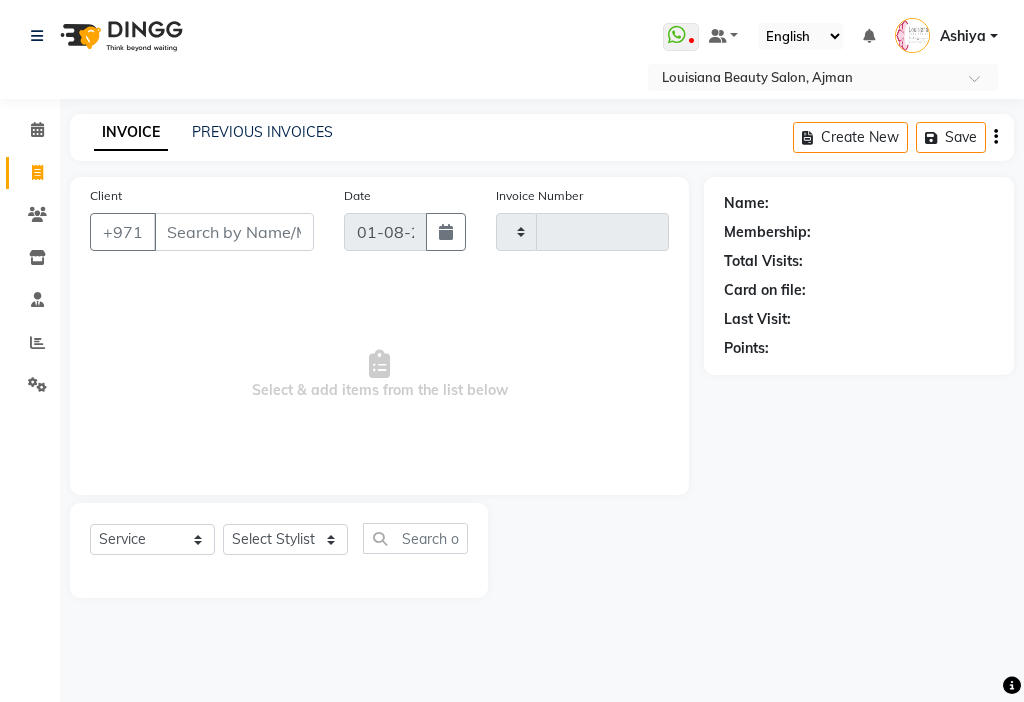 select on "service" 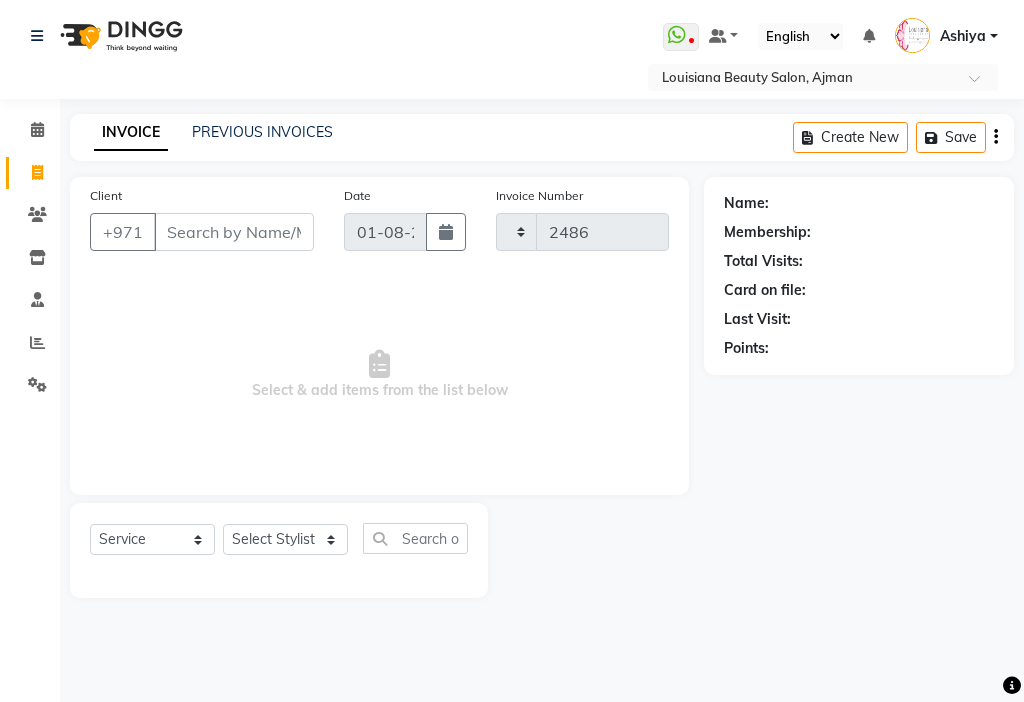 scroll, scrollTop: 0, scrollLeft: 0, axis: both 